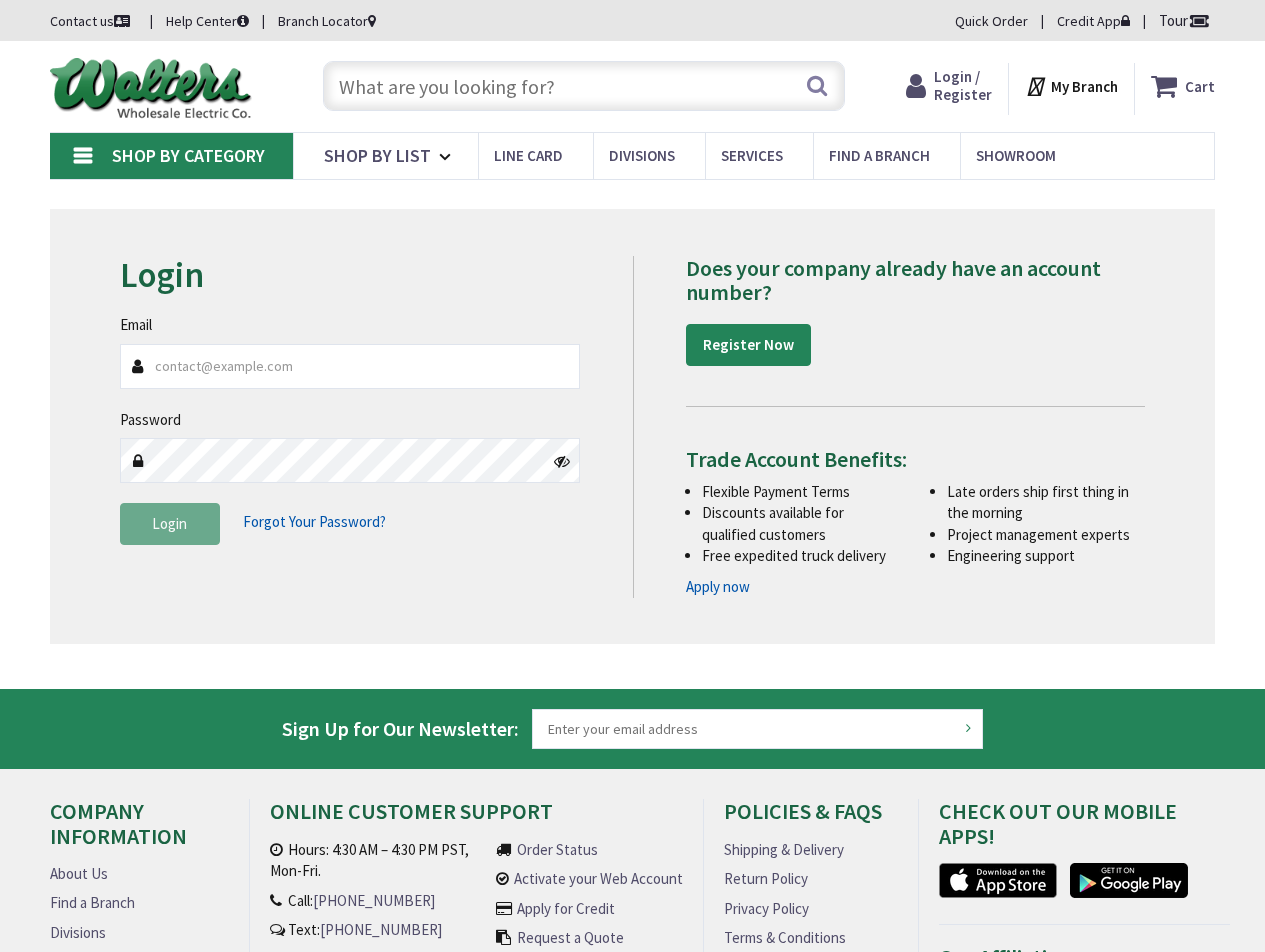 click on "Email" at bounding box center [350, 366] 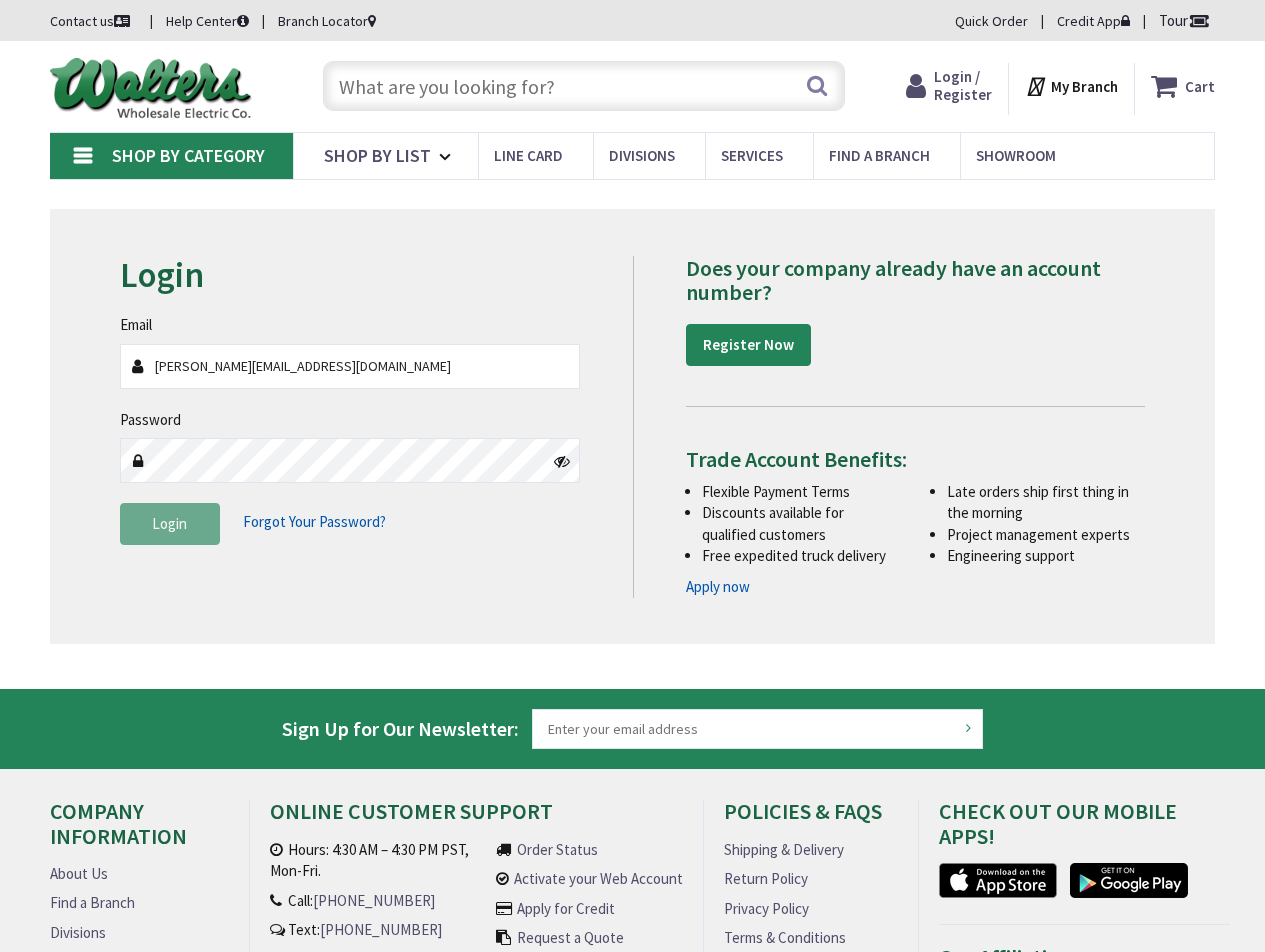scroll, scrollTop: 0, scrollLeft: 0, axis: both 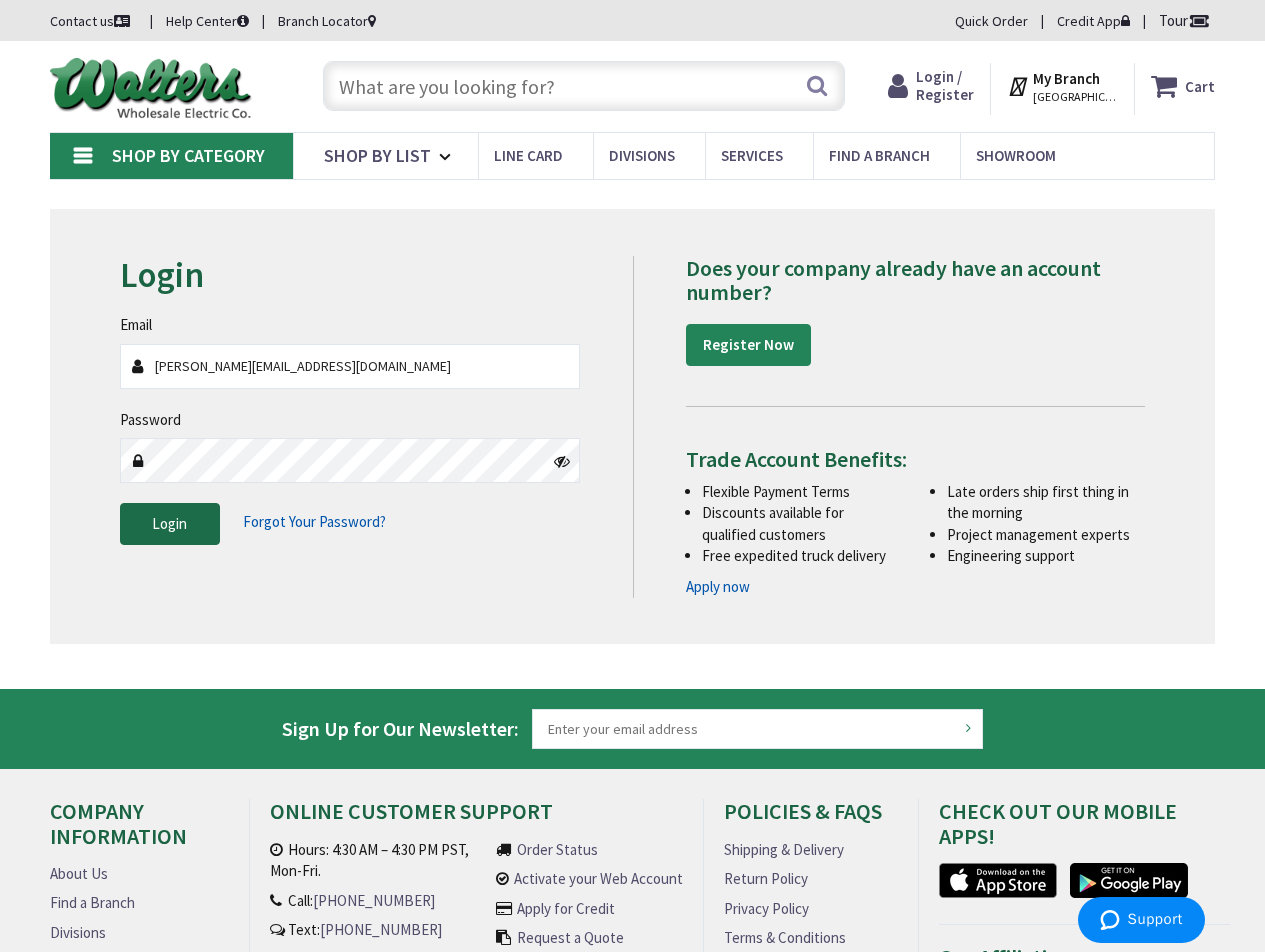 click on "Login" at bounding box center [169, 523] 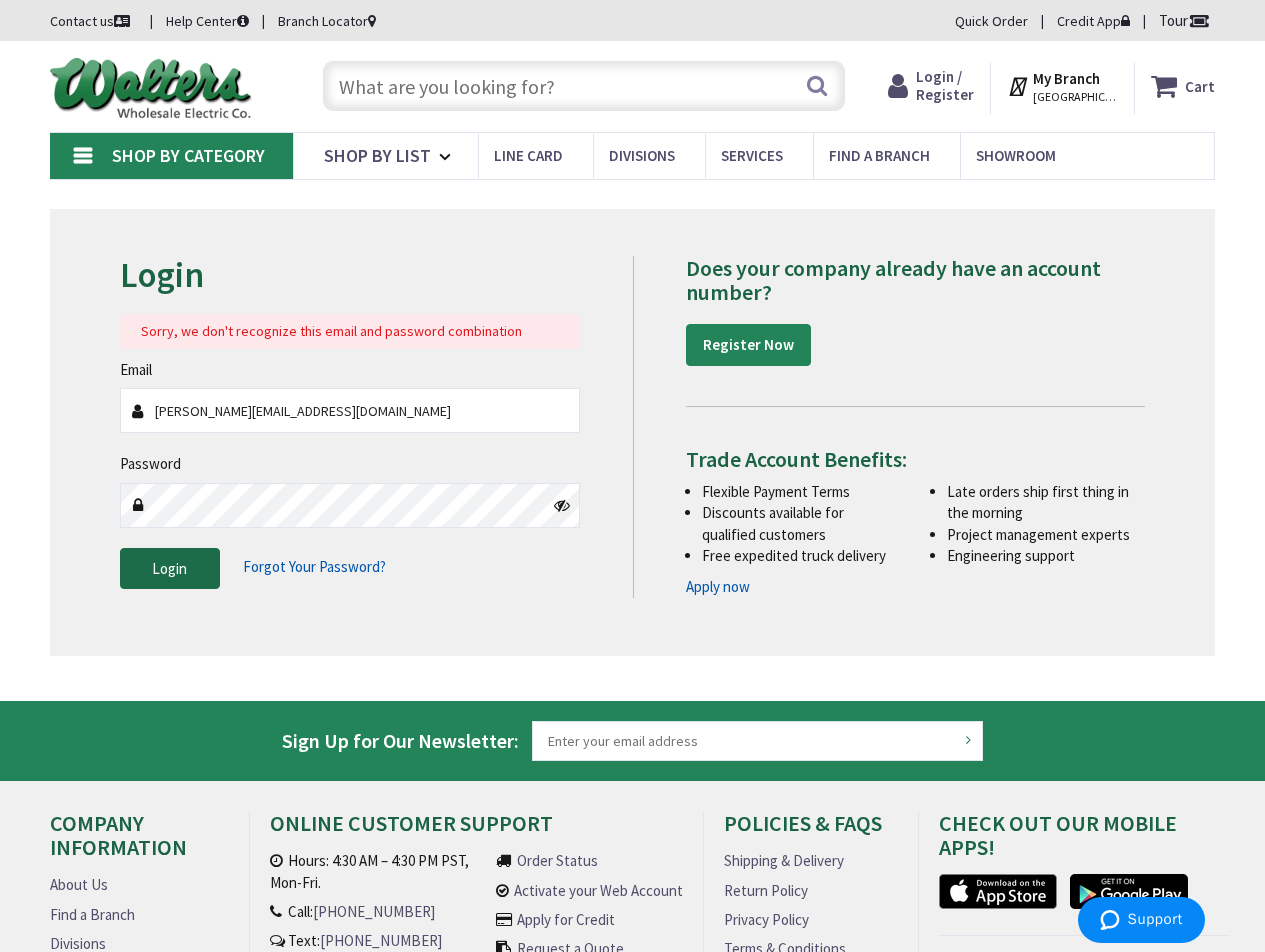 click on "Login" at bounding box center [169, 568] 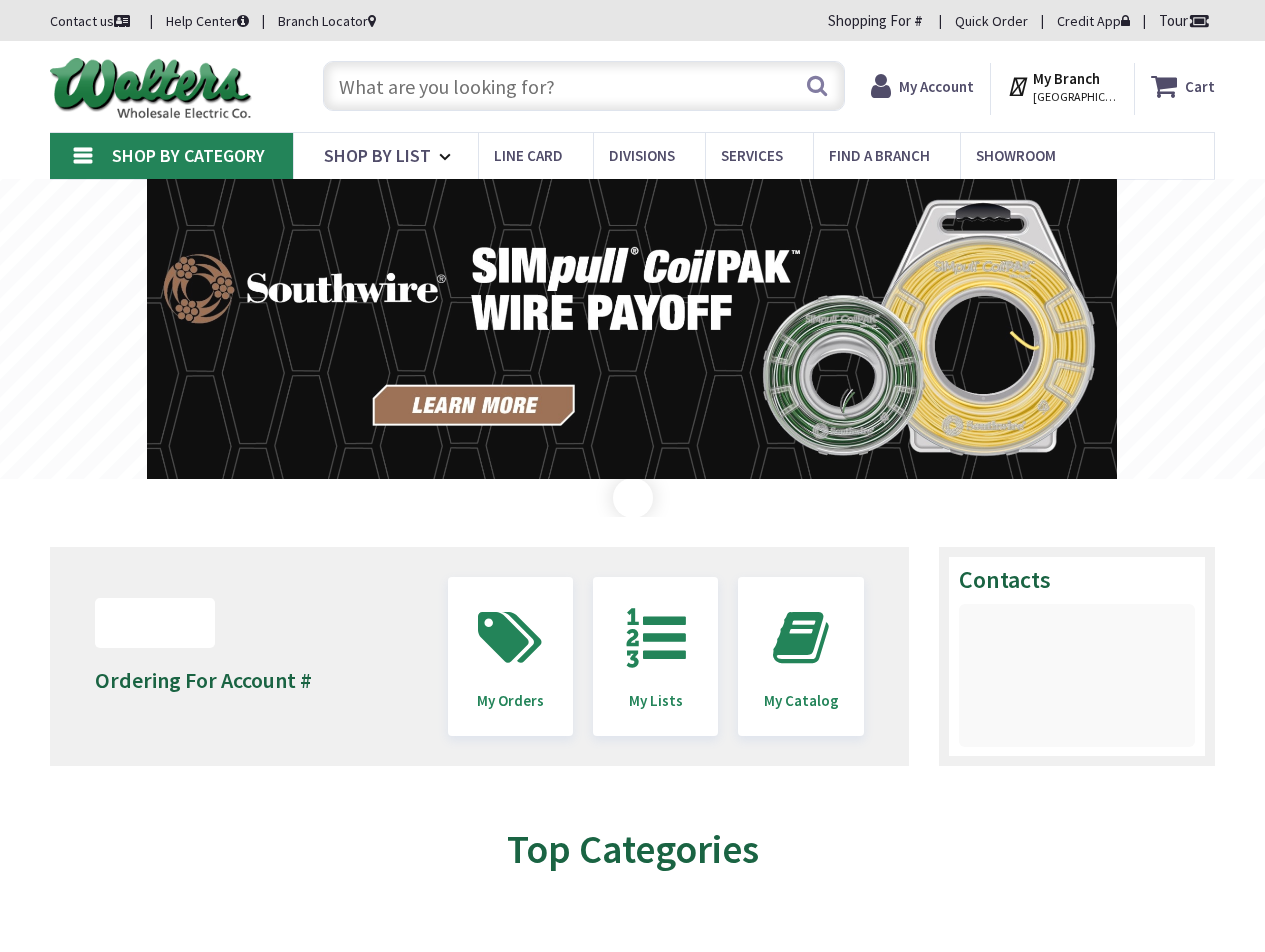 scroll, scrollTop: 0, scrollLeft: 0, axis: both 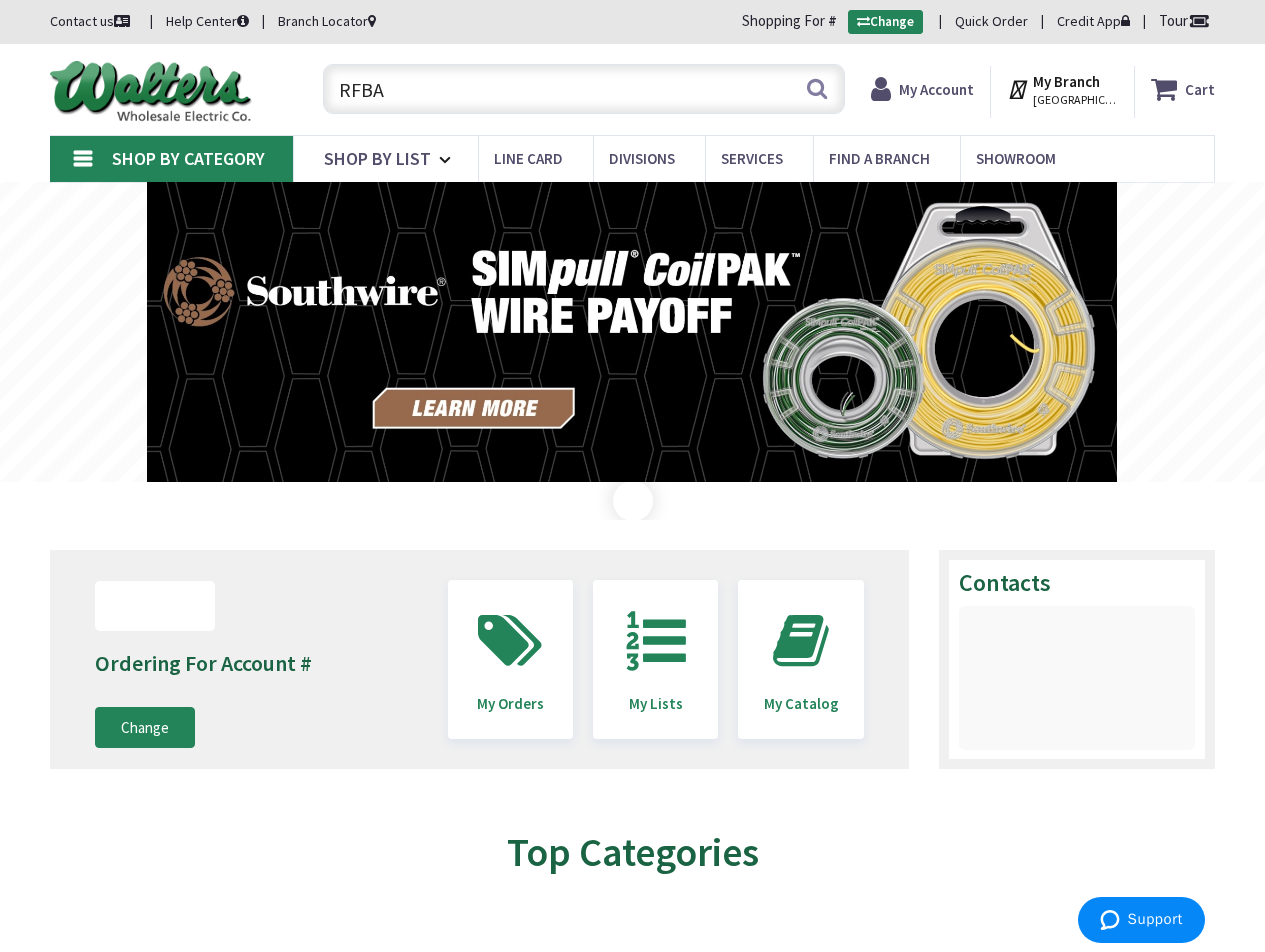 type on "RFBA" 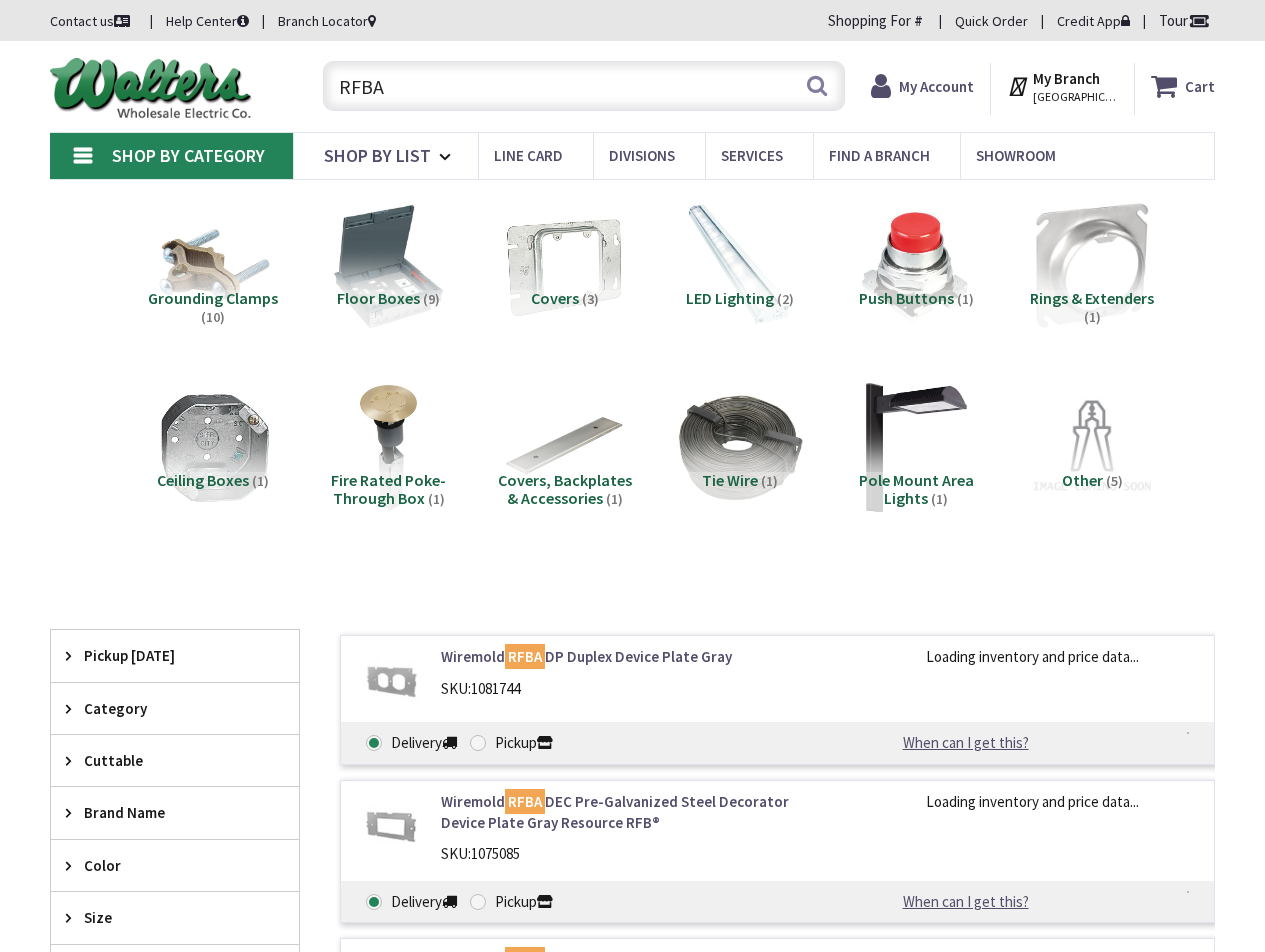 scroll, scrollTop: 0, scrollLeft: 0, axis: both 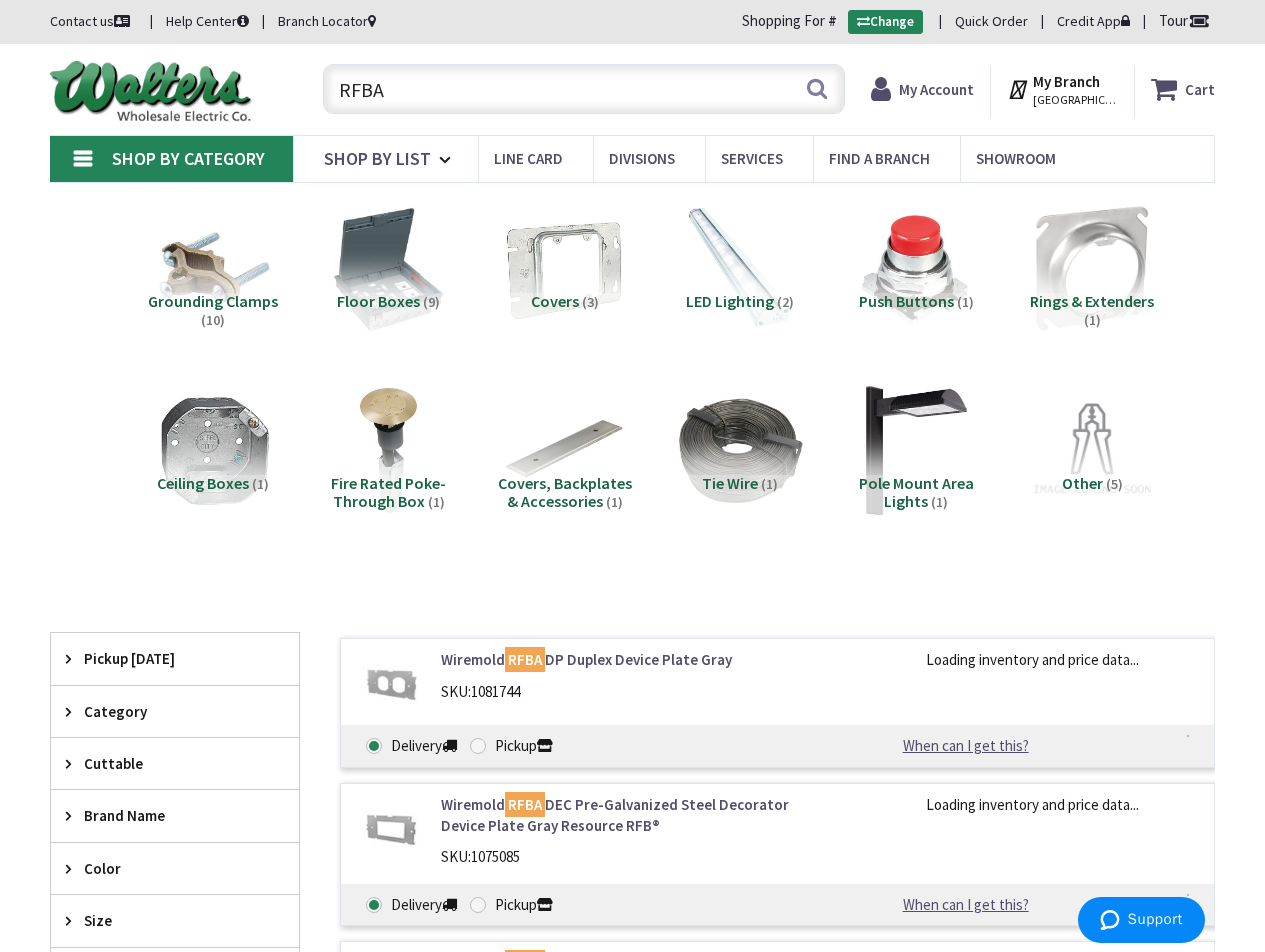 click on "Floor Boxes" at bounding box center [378, 301] 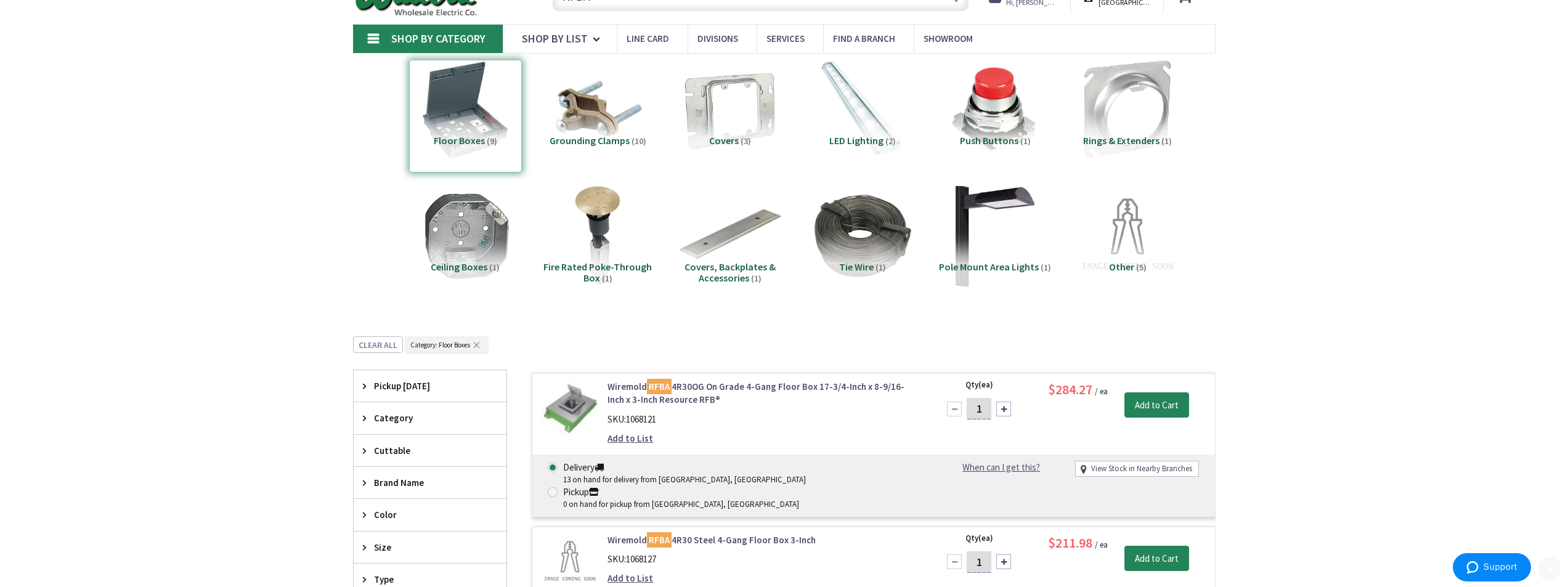 scroll, scrollTop: 0, scrollLeft: 0, axis: both 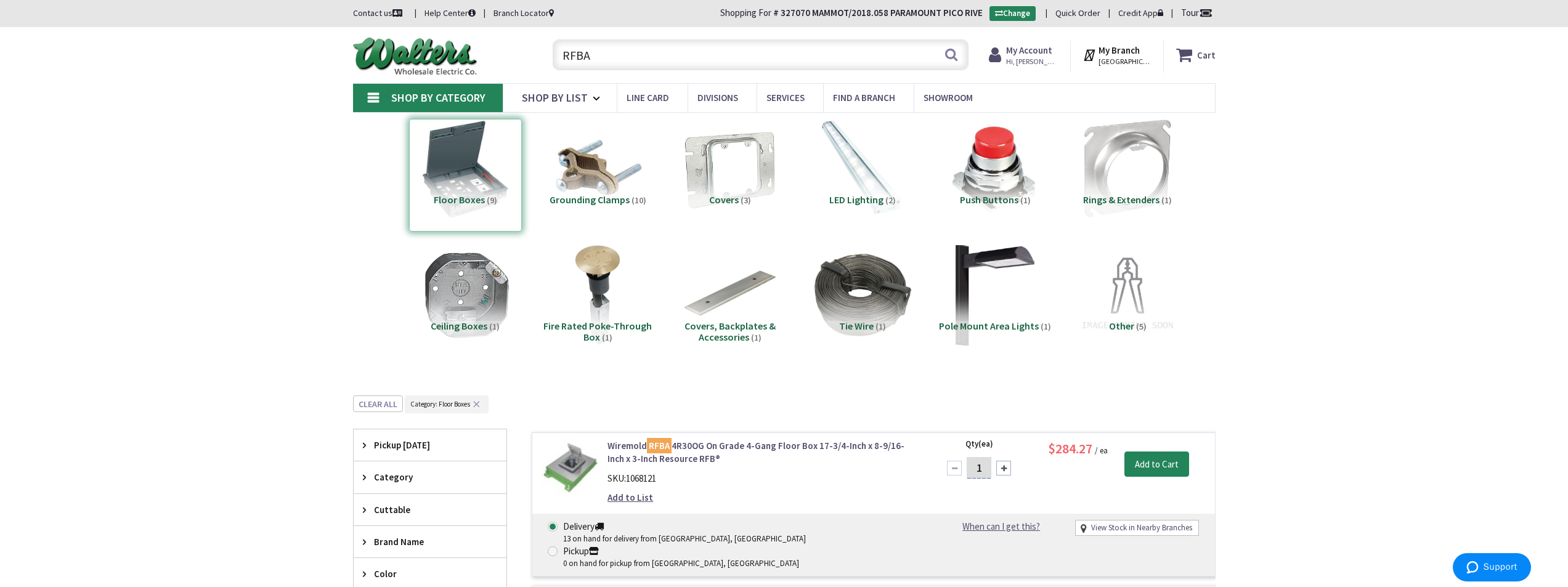 click on "RFBA" at bounding box center (760, 55) 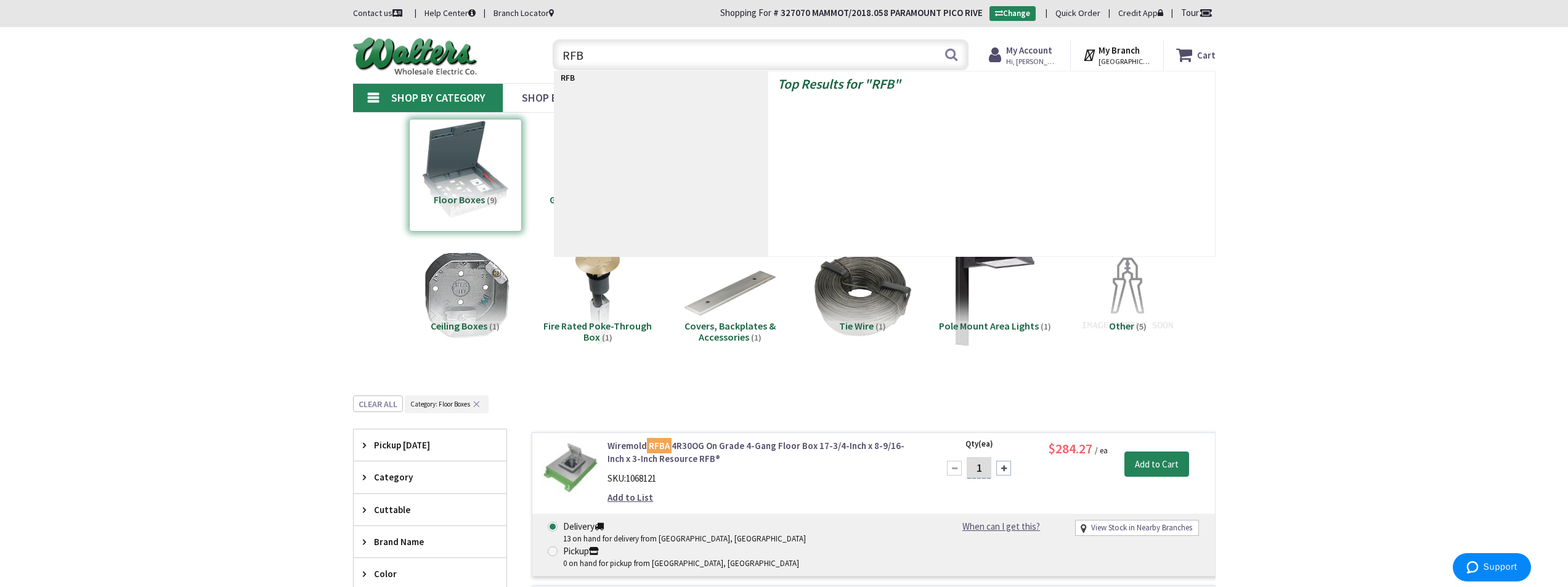type on "RFB6" 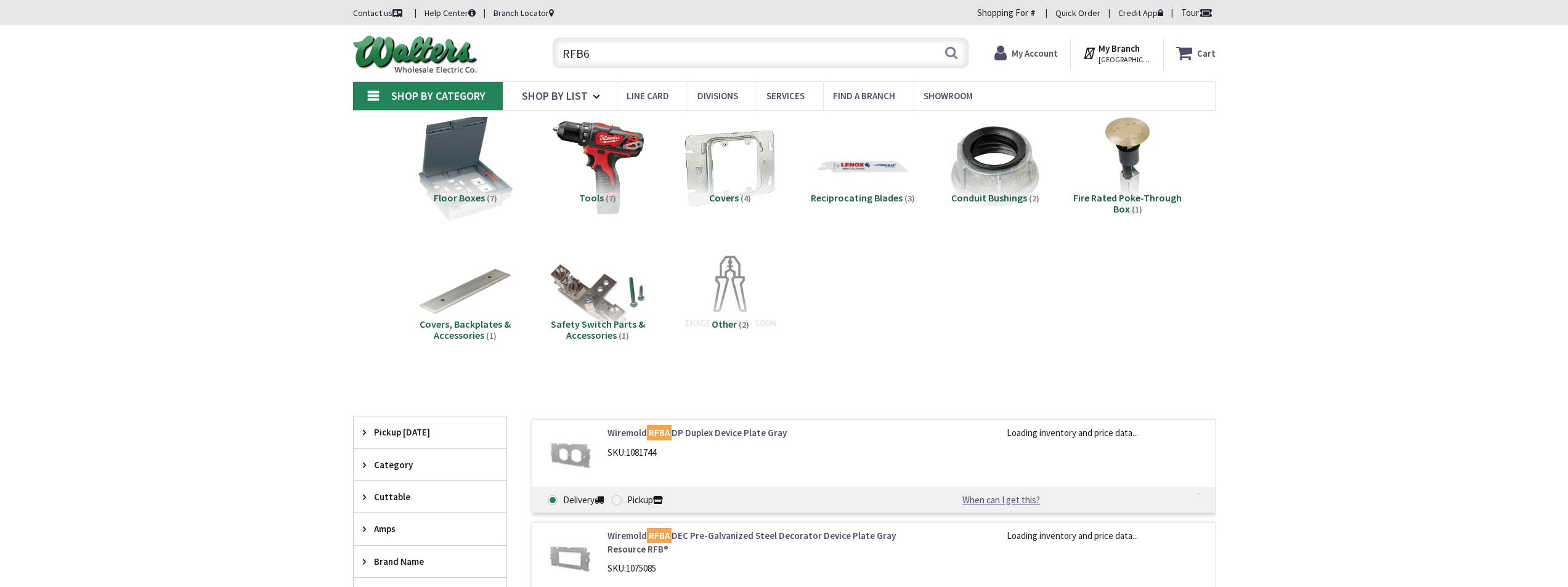 click at bounding box center [465, 166] 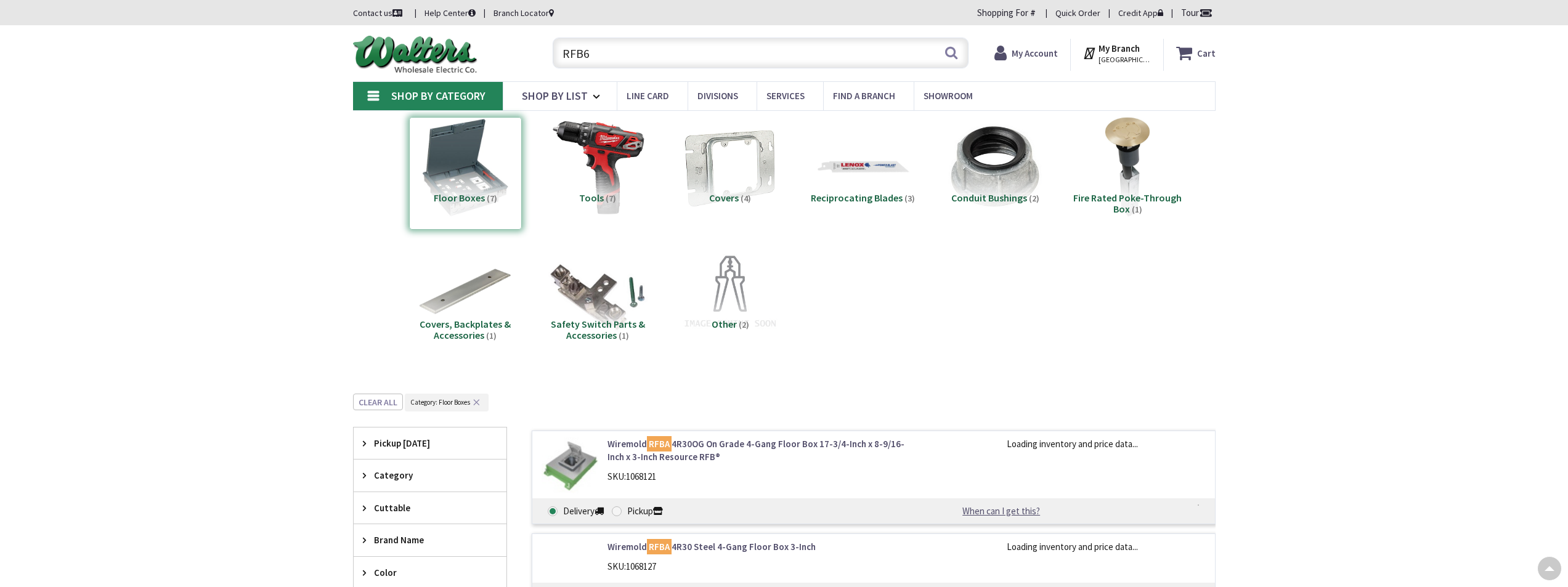scroll, scrollTop: 394, scrollLeft: 0, axis: vertical 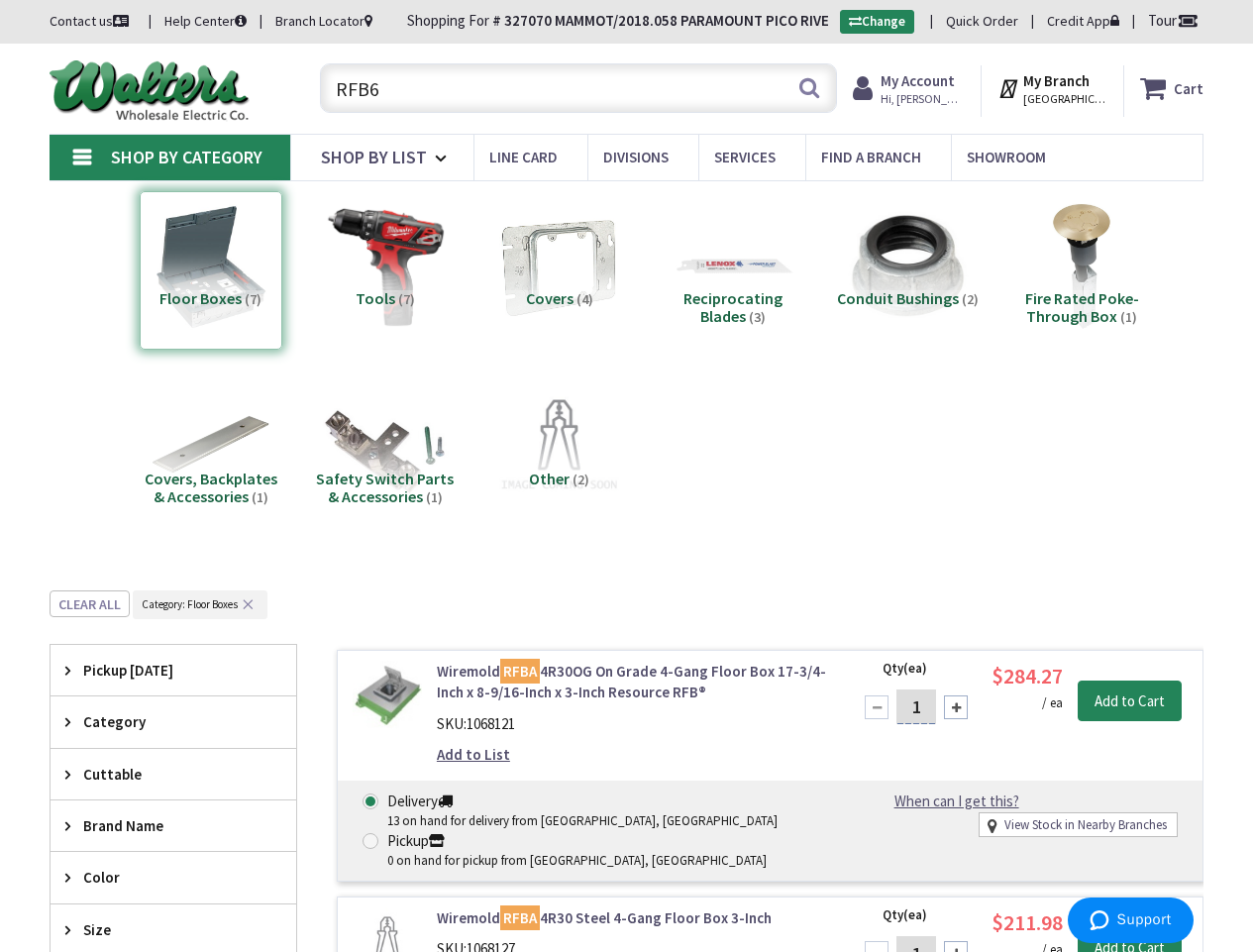 click on "RFB6" at bounding box center [578, 88] 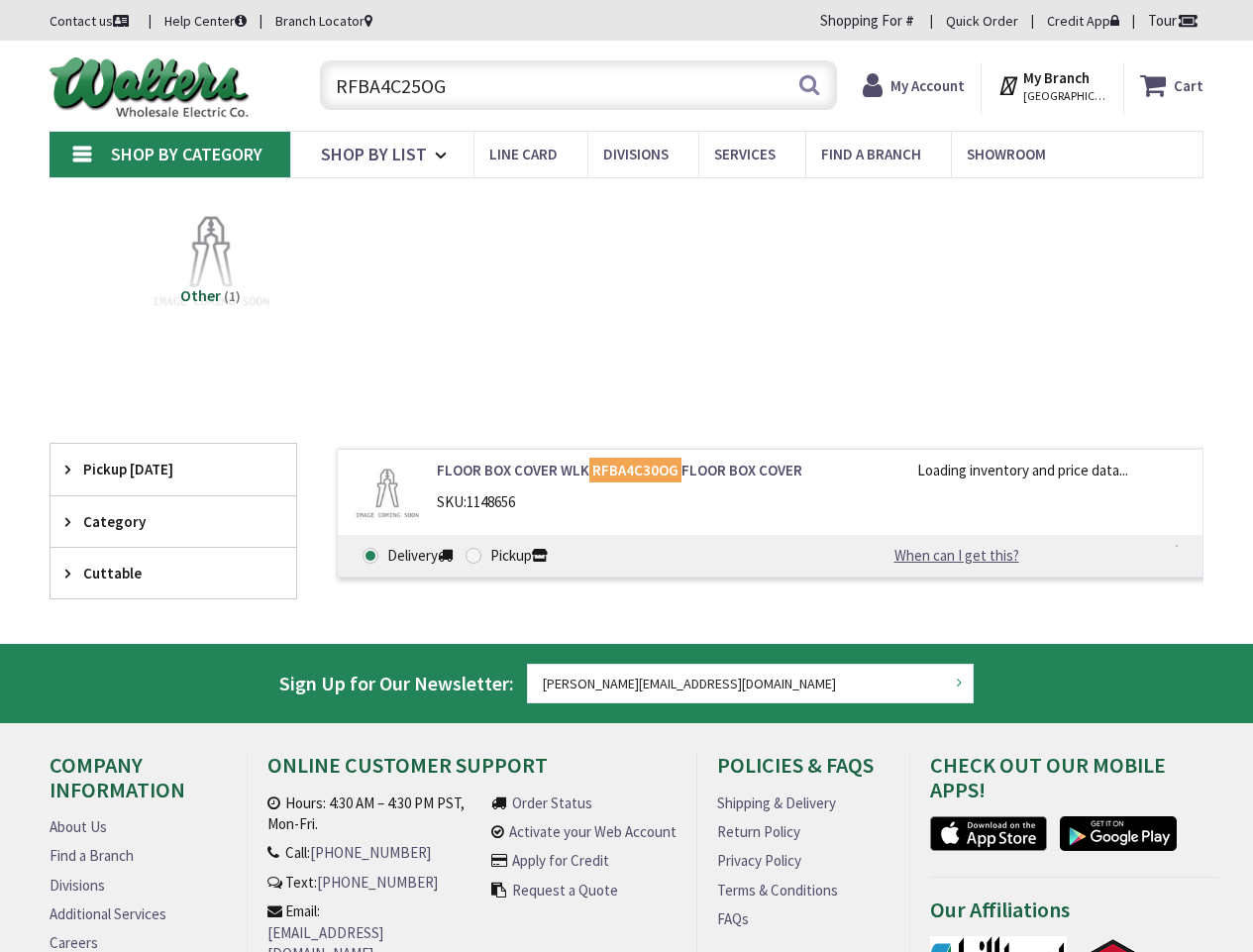 scroll, scrollTop: 0, scrollLeft: 0, axis: both 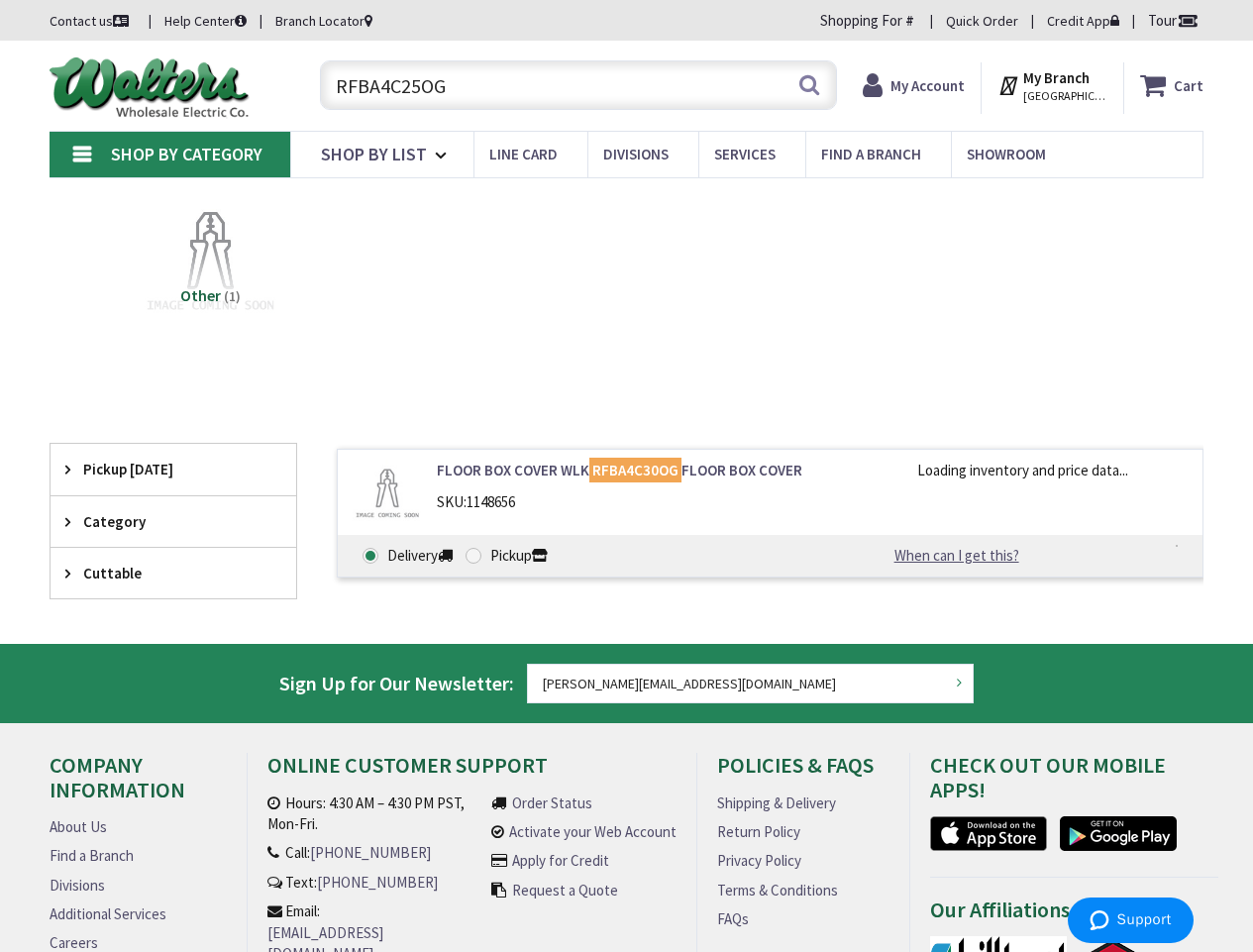 click at bounding box center [211, 263] 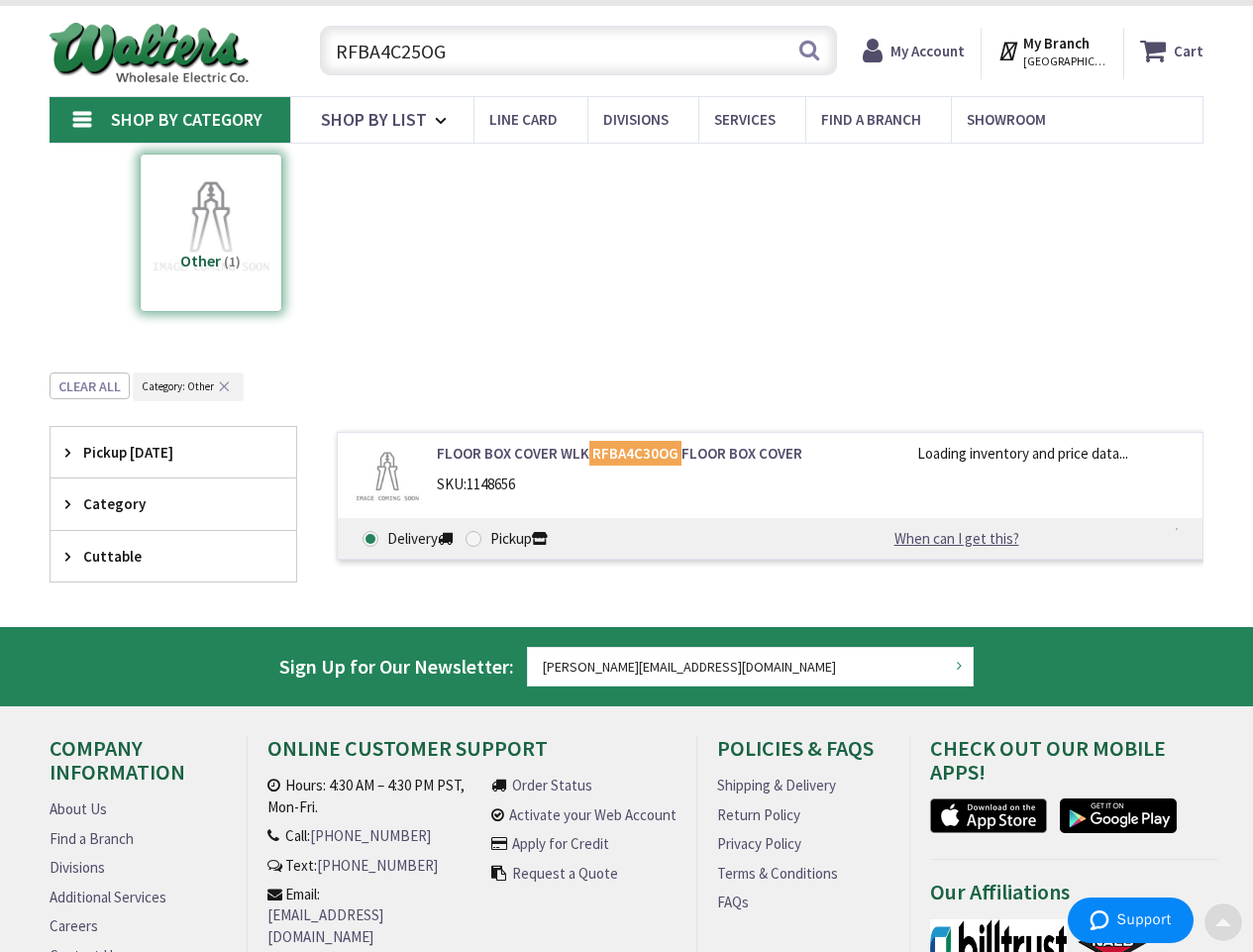 scroll, scrollTop: 0, scrollLeft: 0, axis: both 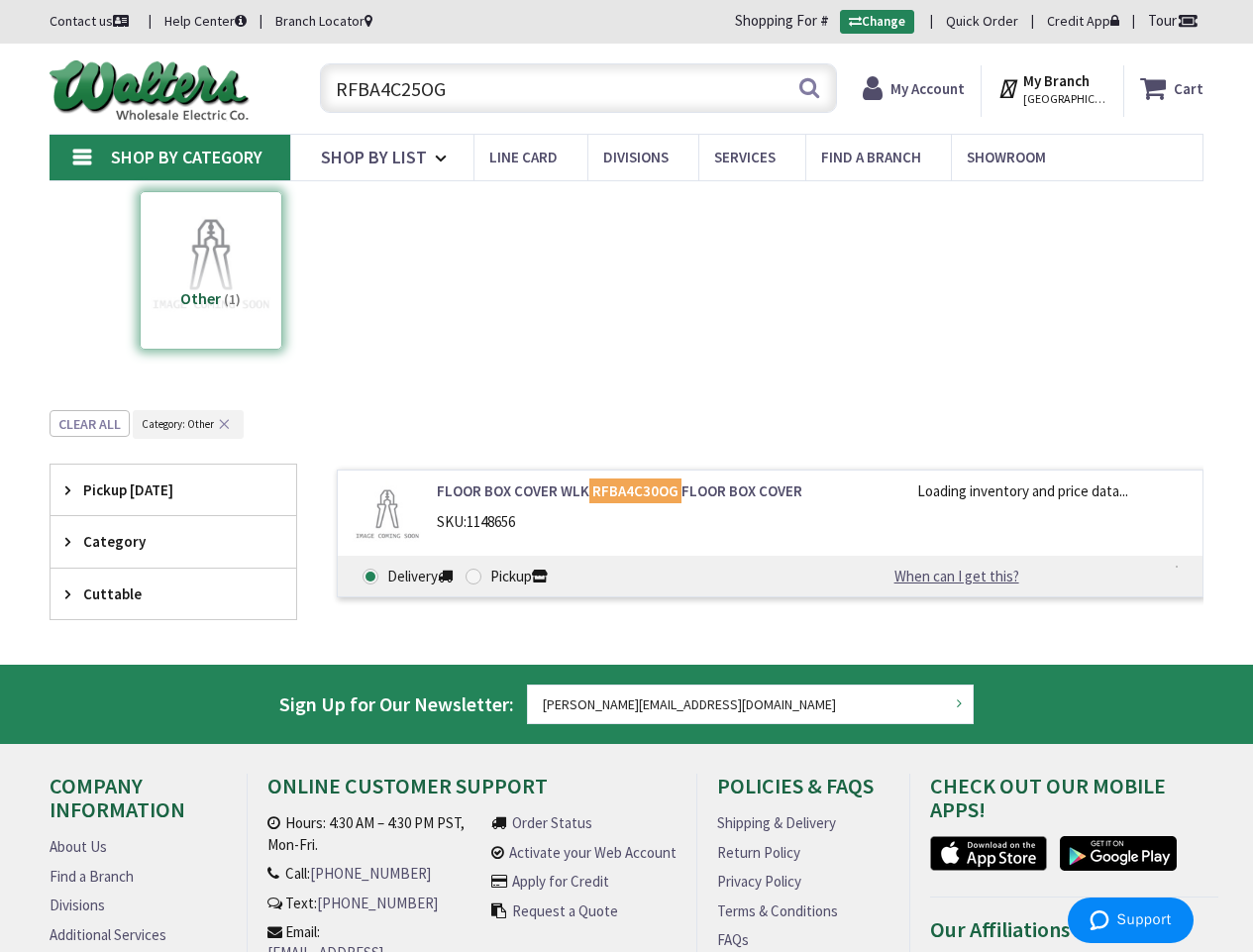 click on "Other
(1)" at bounding box center (211, 270) 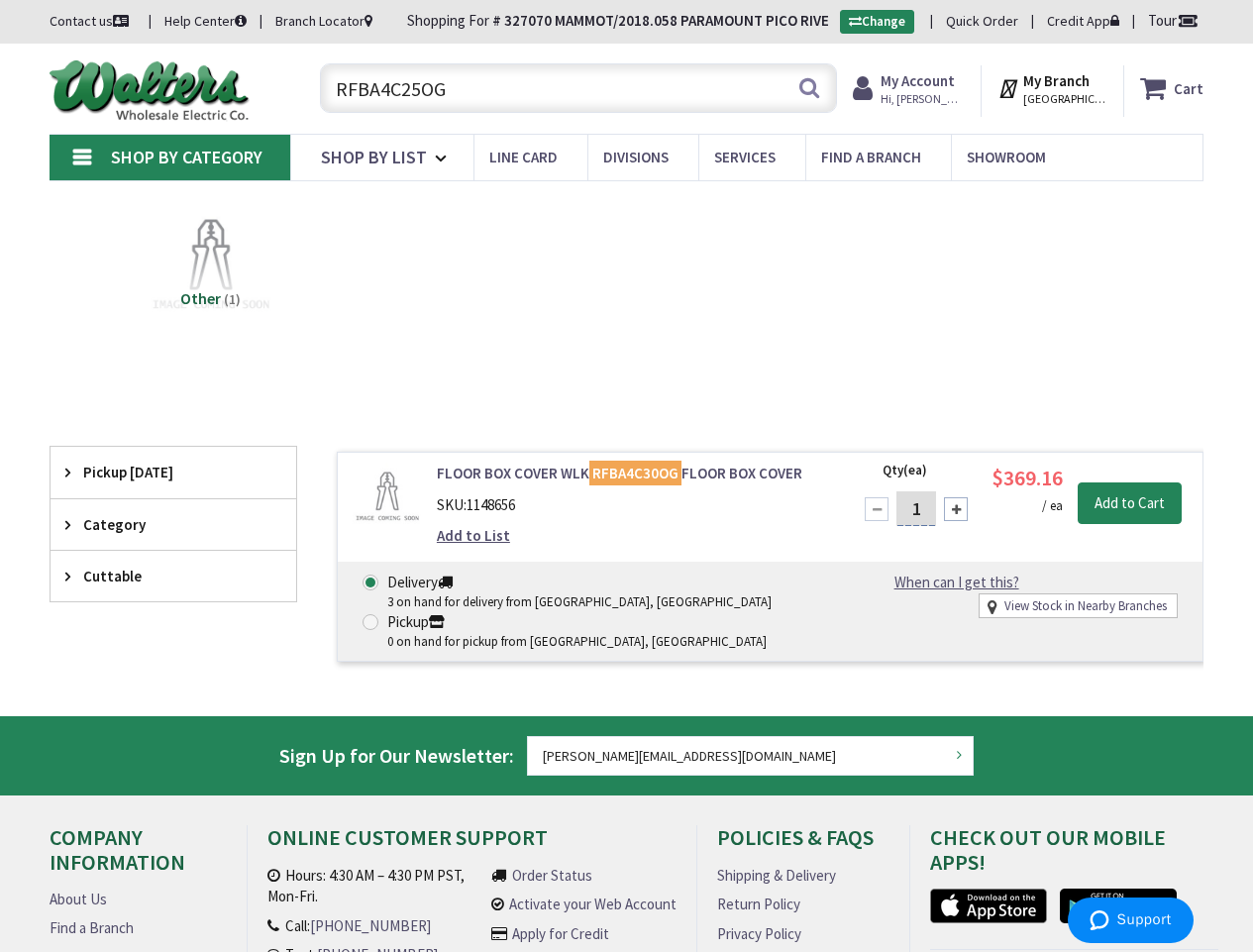 click on "FLOOR BOX COVER WLK  RFBA4C30OG  FLOOR BOX COVER" at bounding box center [632, 473] 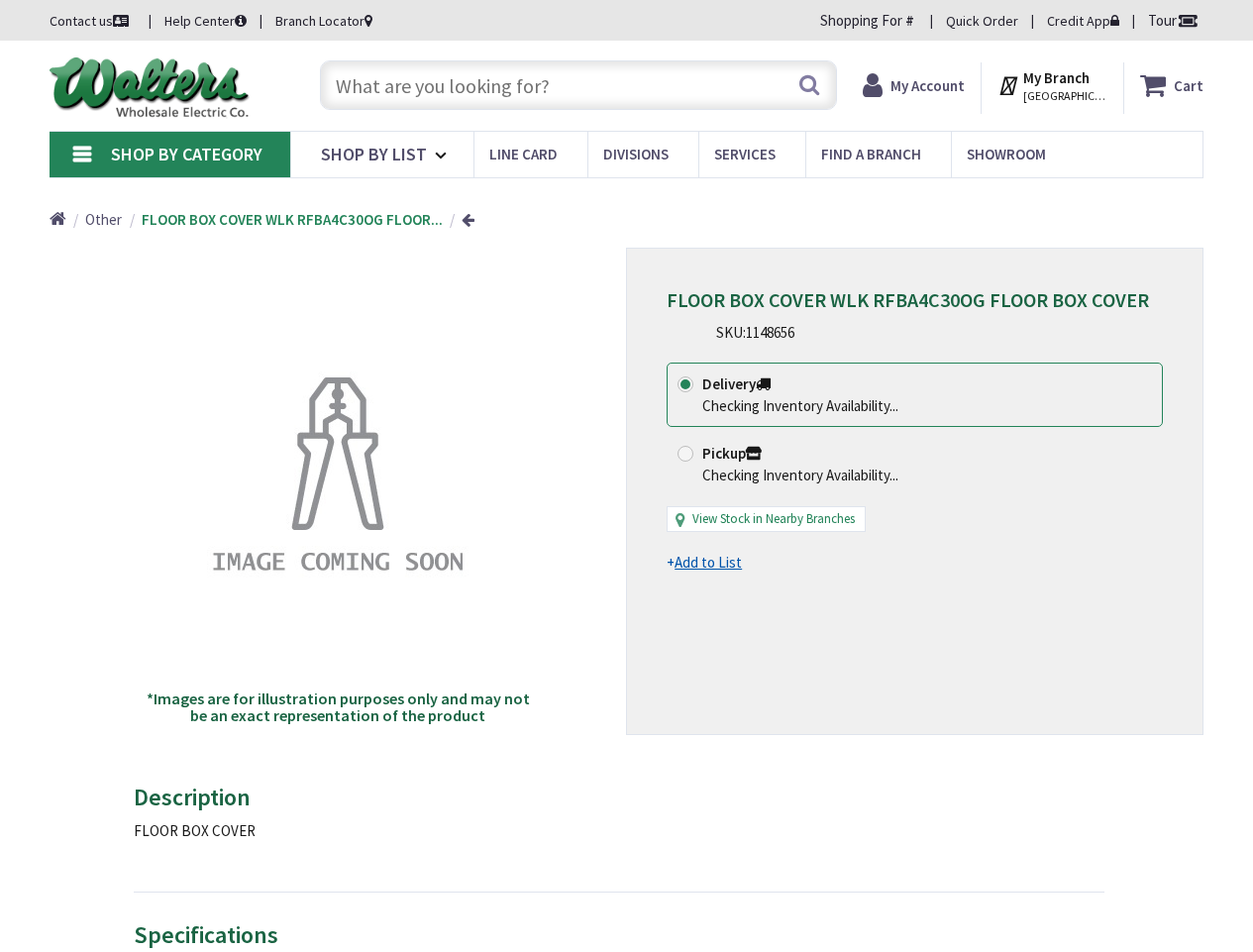 scroll, scrollTop: 0, scrollLeft: 0, axis: both 